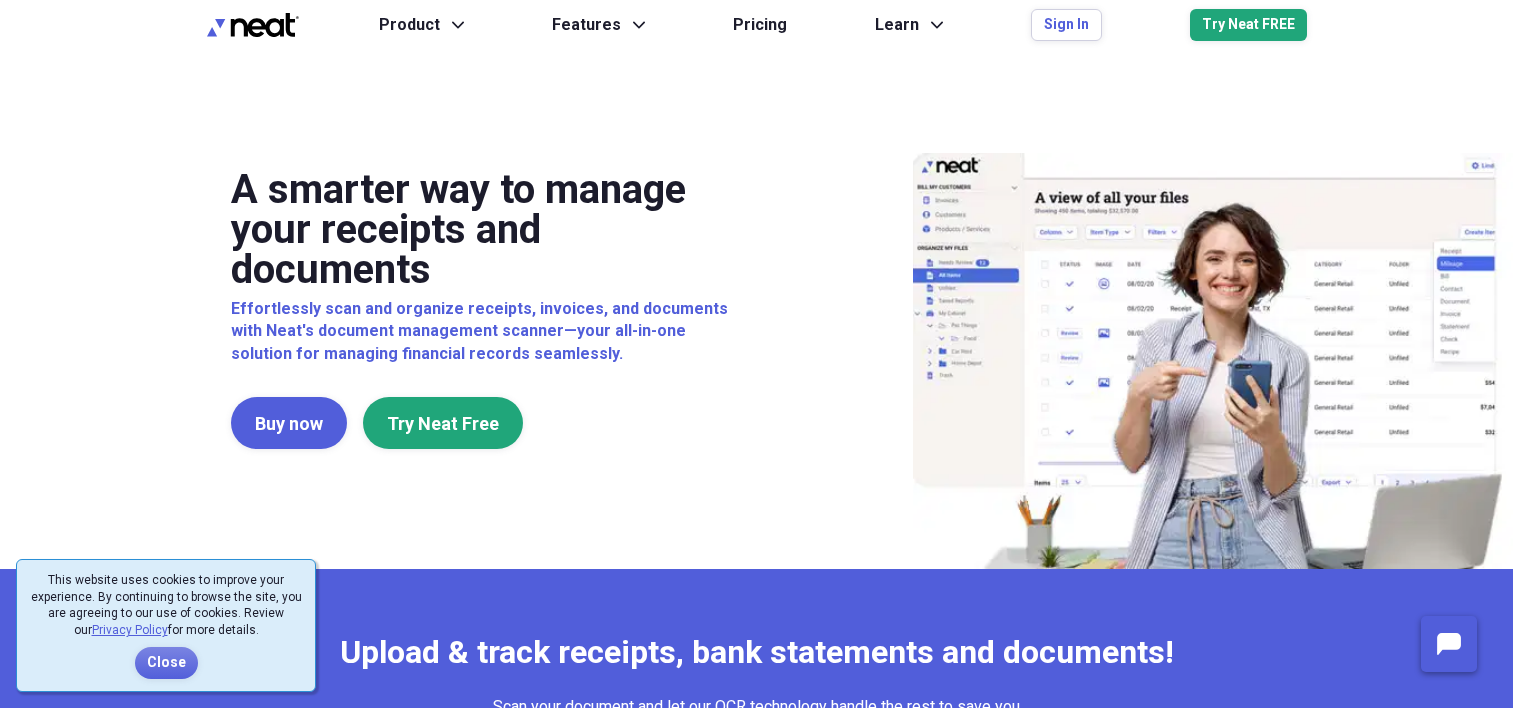 scroll, scrollTop: 0, scrollLeft: 0, axis: both 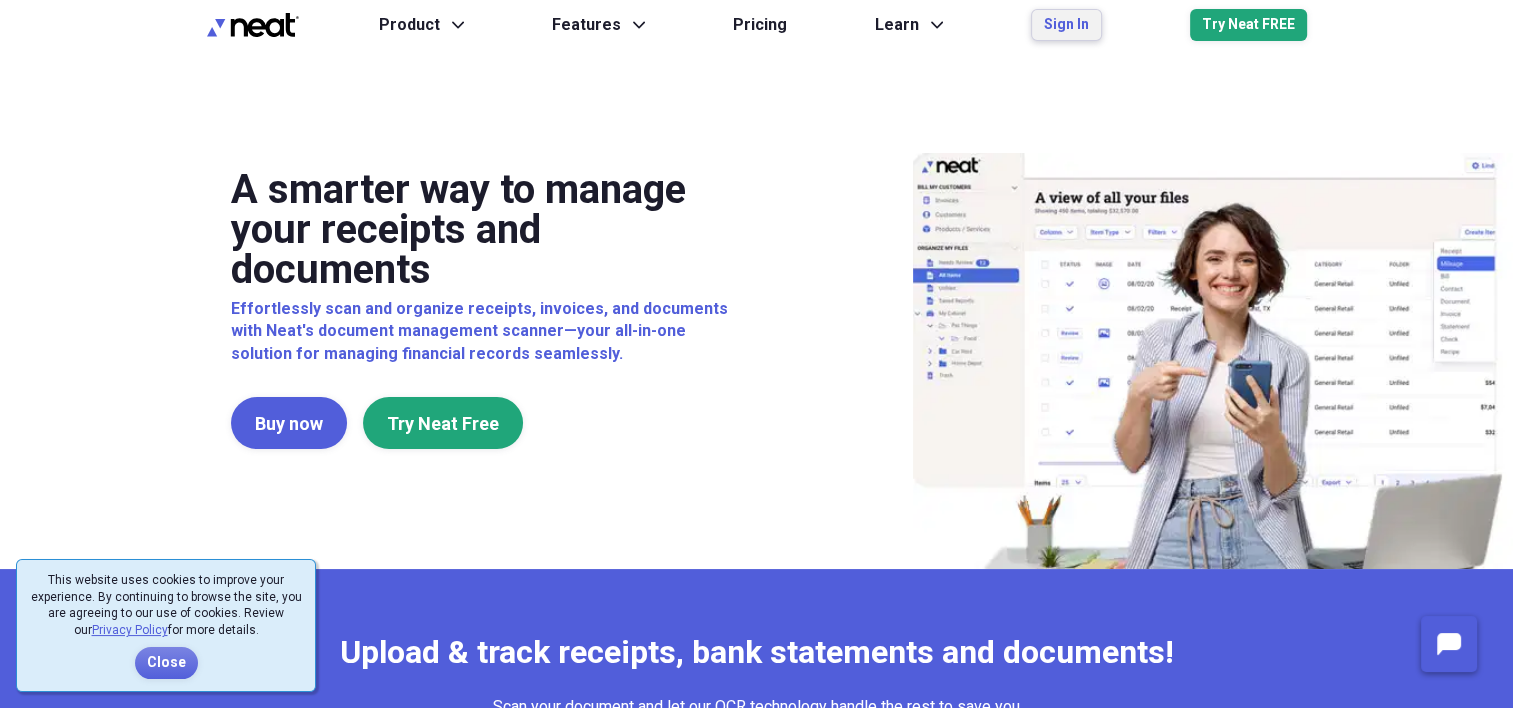 click on "Sign In" at bounding box center [1066, 25] 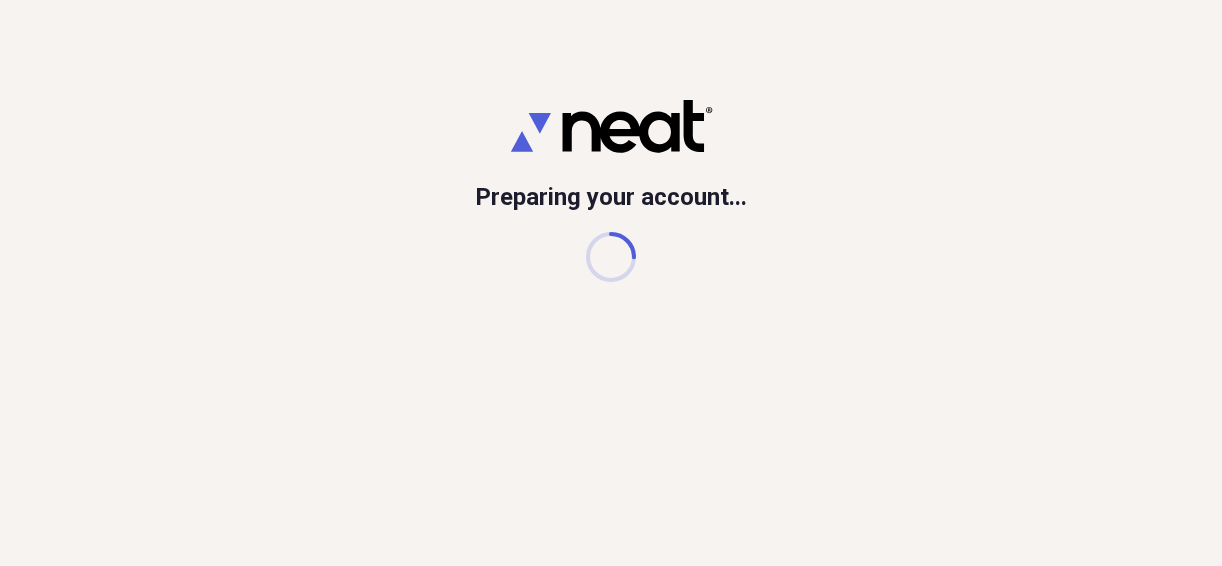 scroll, scrollTop: 0, scrollLeft: 0, axis: both 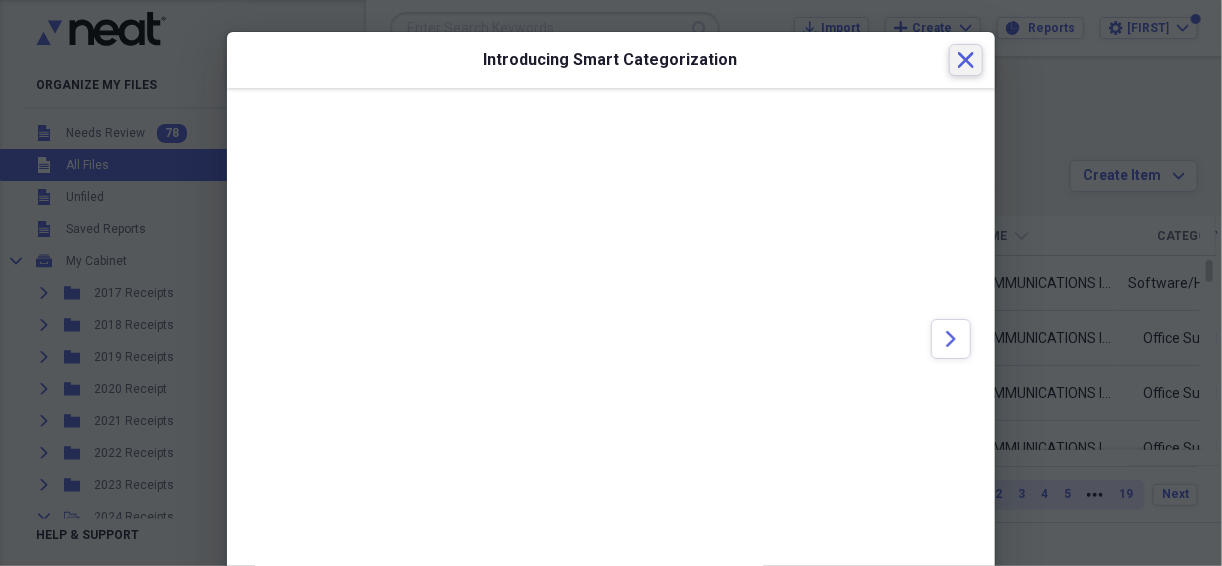 click 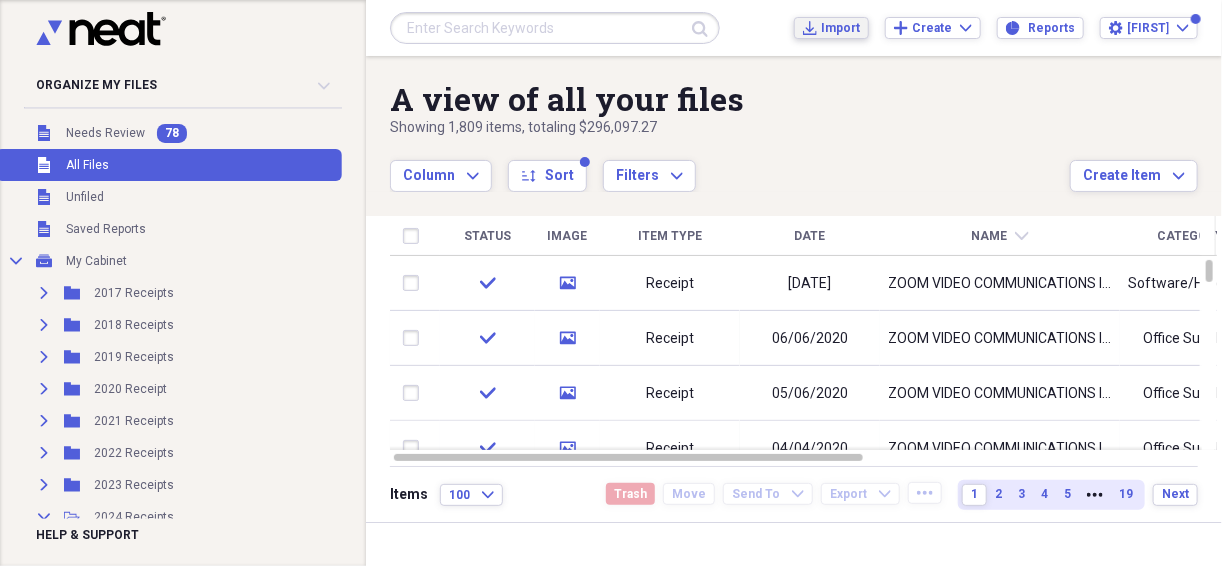 click on "Import" at bounding box center (840, 28) 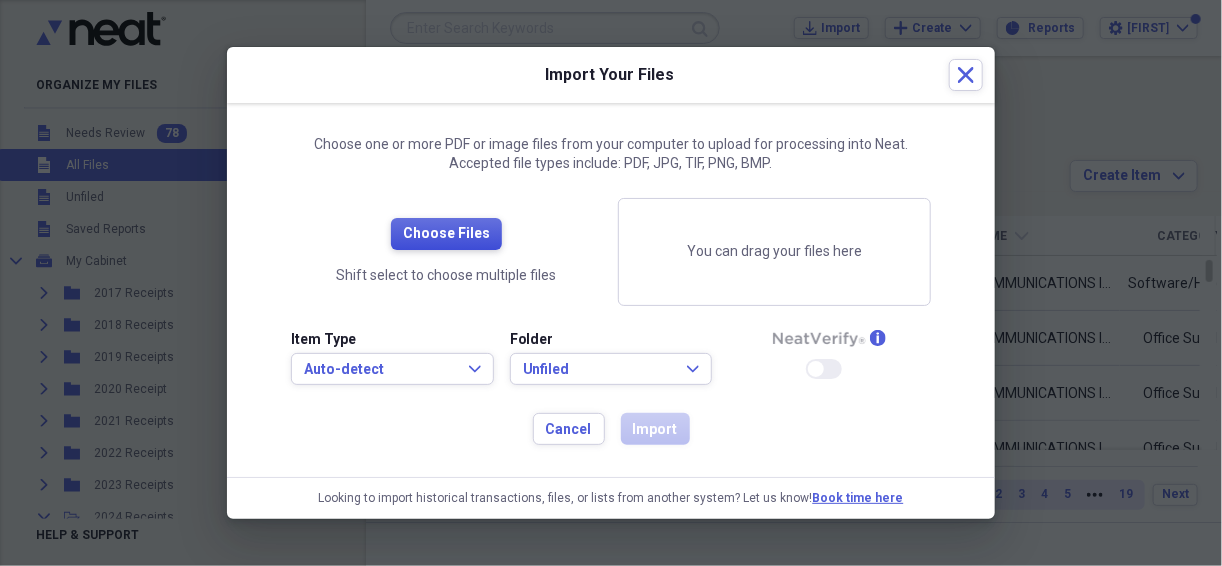 click on "Choose Files" at bounding box center (446, 234) 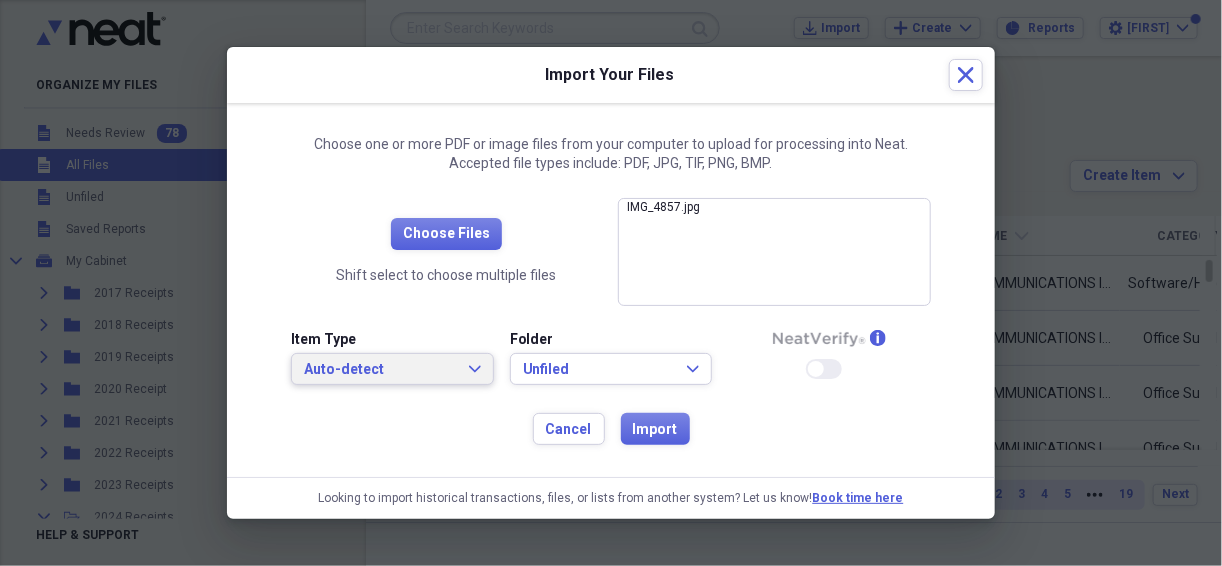 click on "Auto-detect" at bounding box center (380, 370) 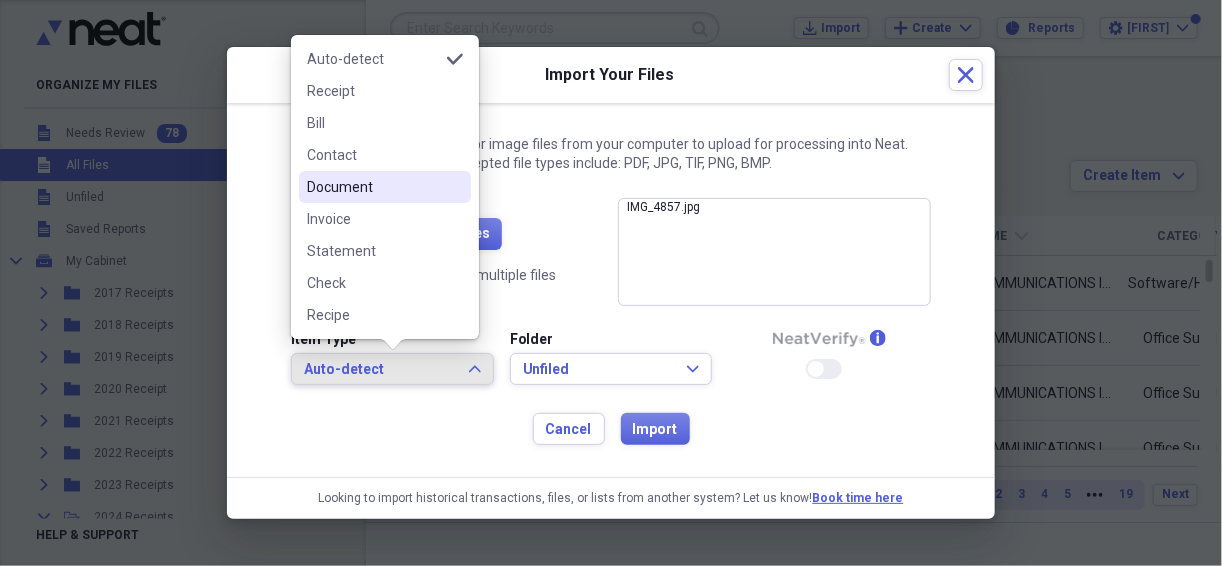 click on "Document" at bounding box center [373, 187] 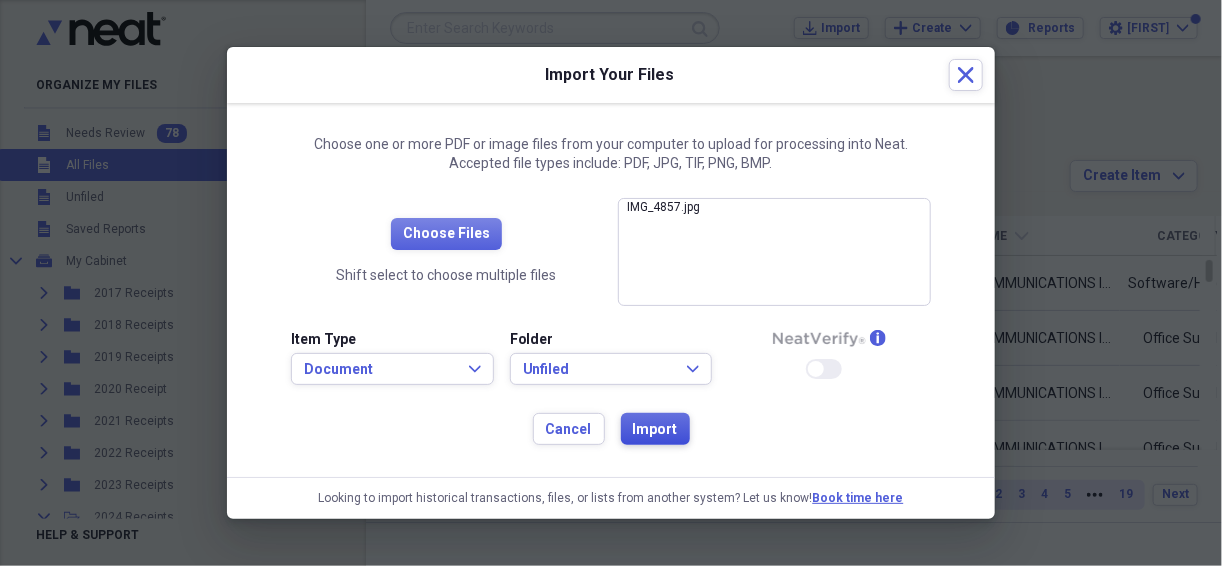 click on "Import" at bounding box center (655, 430) 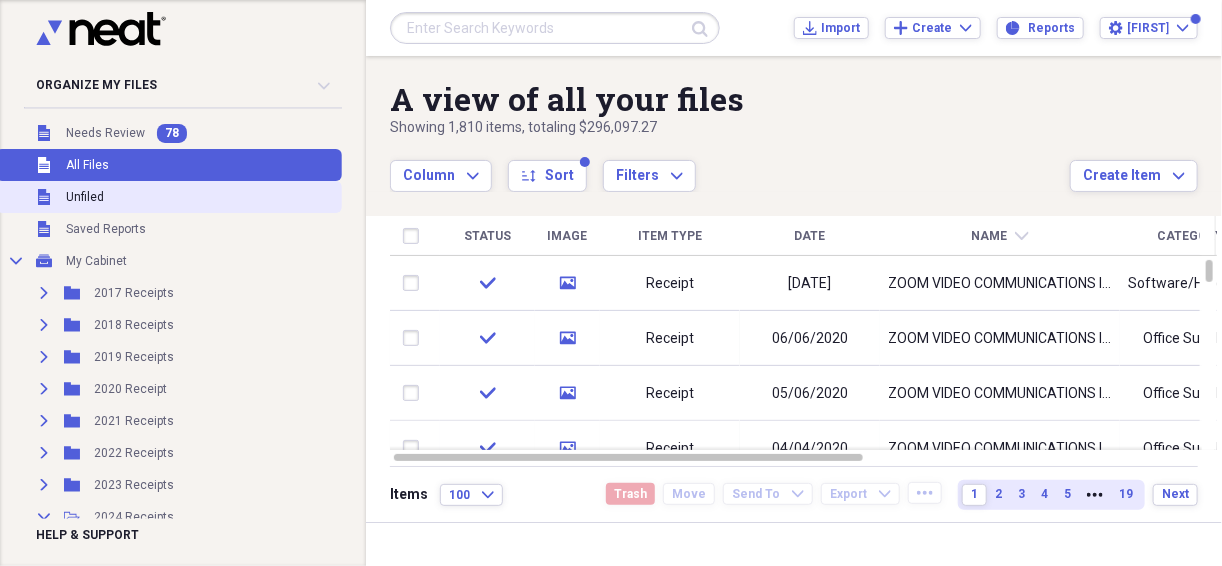 click on "Unfiled Unfiled" at bounding box center (169, 197) 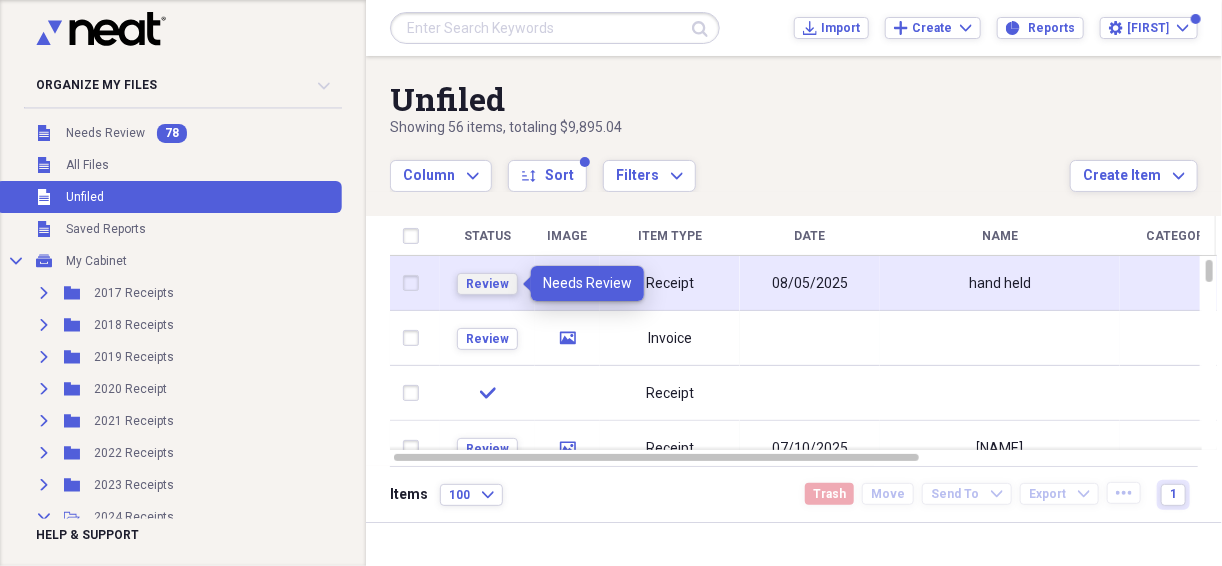 click on "Review" at bounding box center [487, 284] 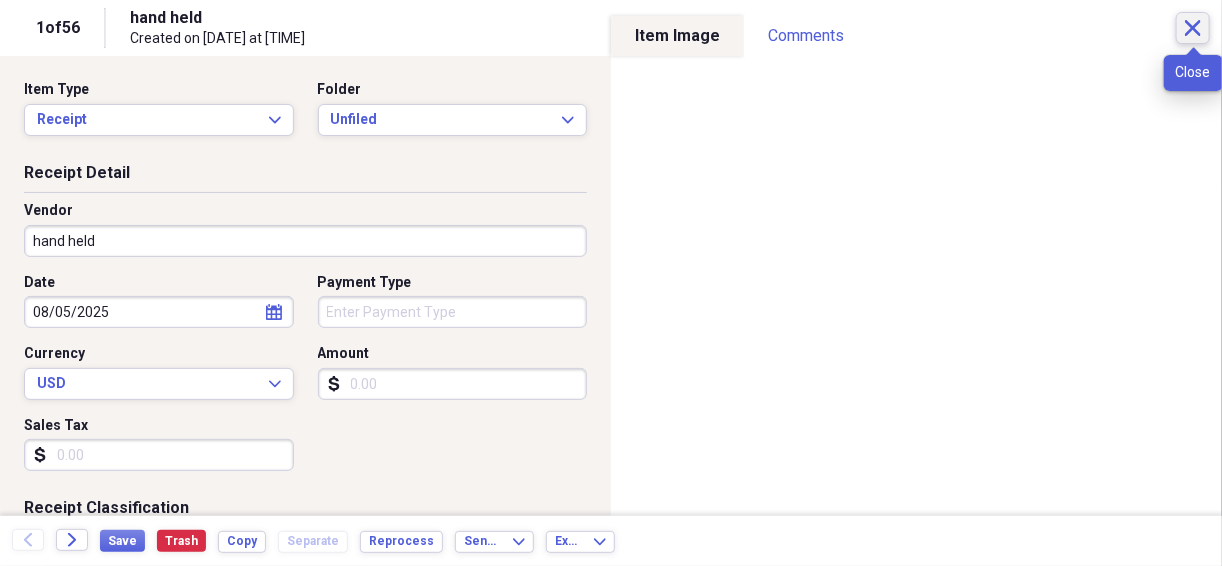 click on "Close" at bounding box center (1193, 28) 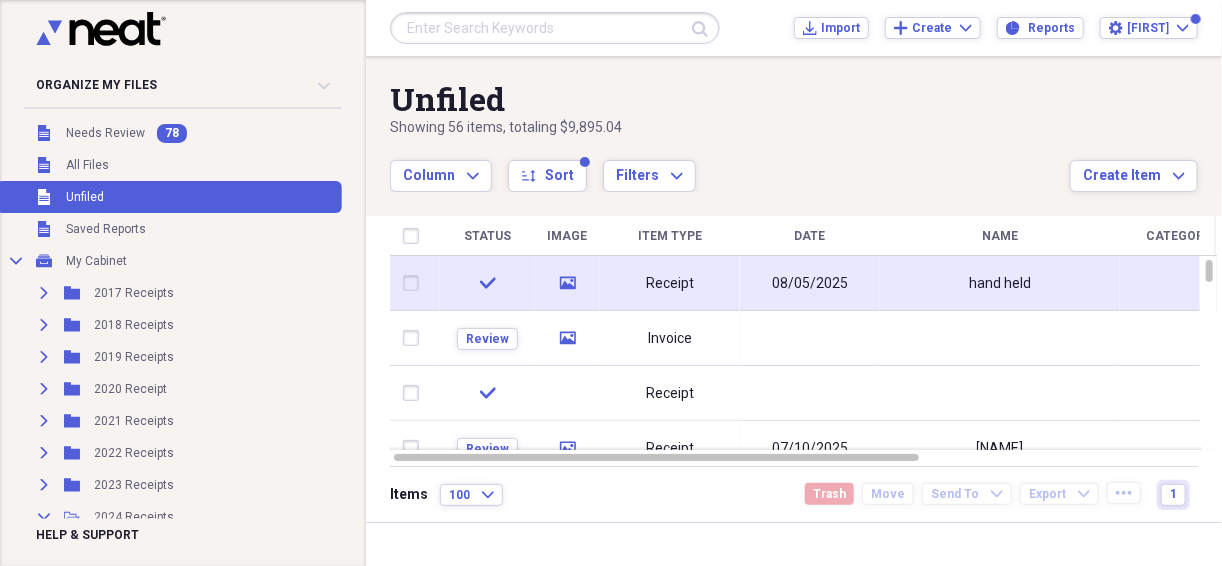 click on "08/05/2025" at bounding box center (810, 284) 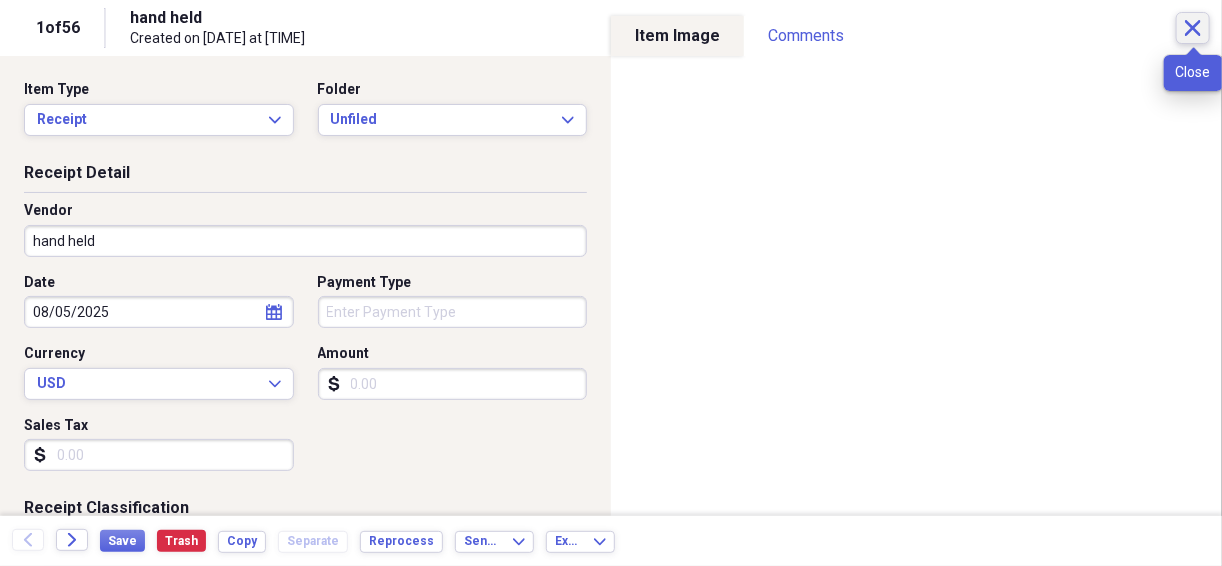 click 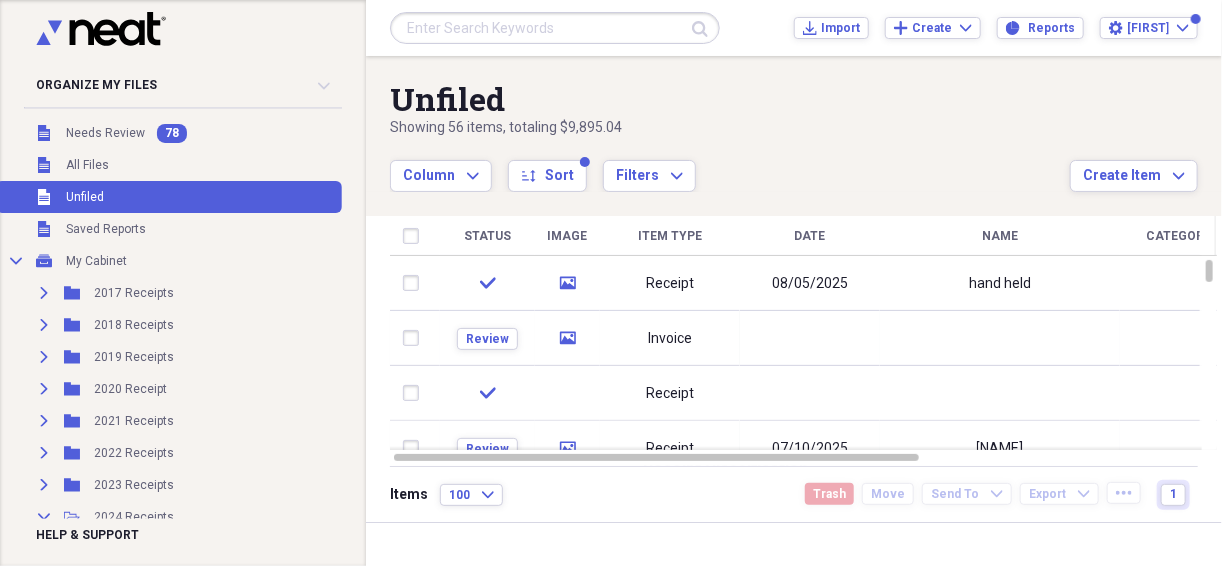 click on "Receipt" at bounding box center (670, 284) 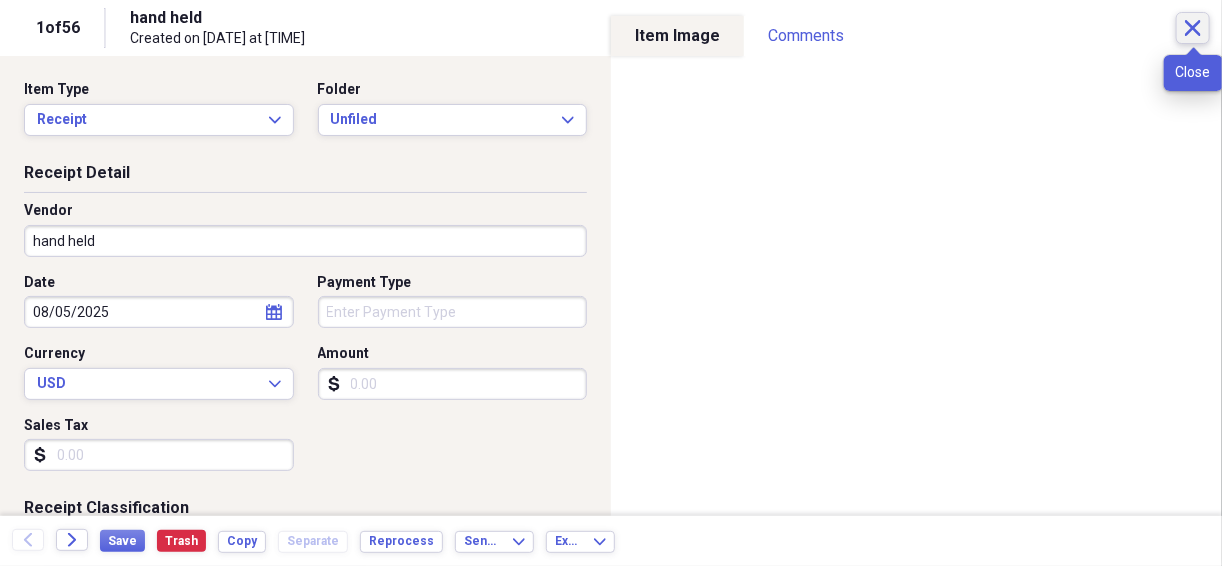 click on "Close" 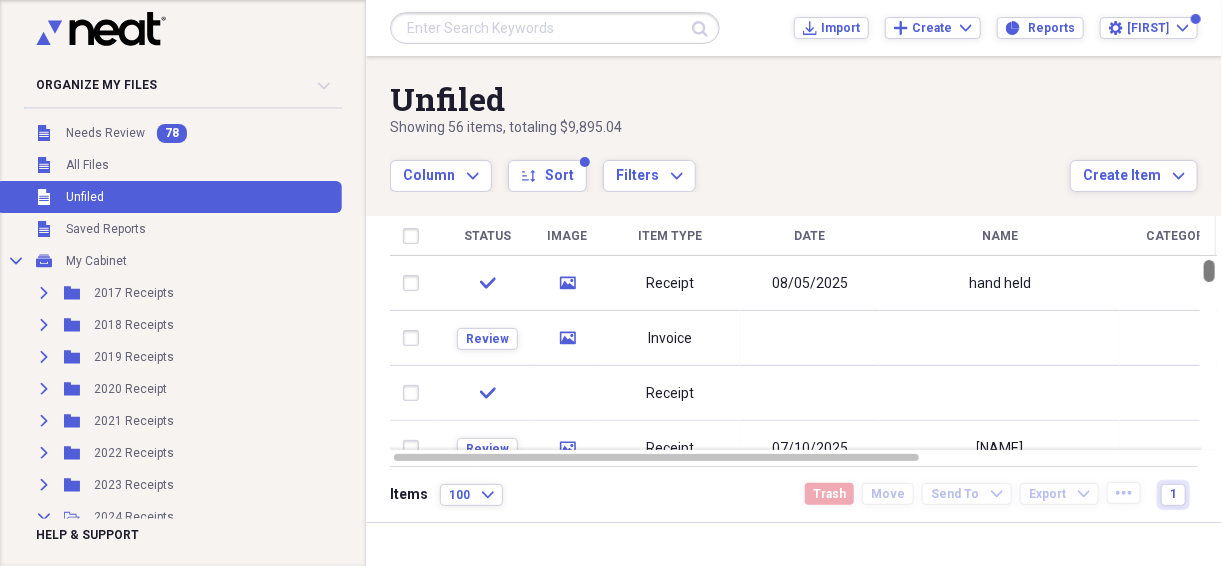 drag, startPoint x: 1214, startPoint y: 266, endPoint x: 1201, endPoint y: 241, distance: 28.178005 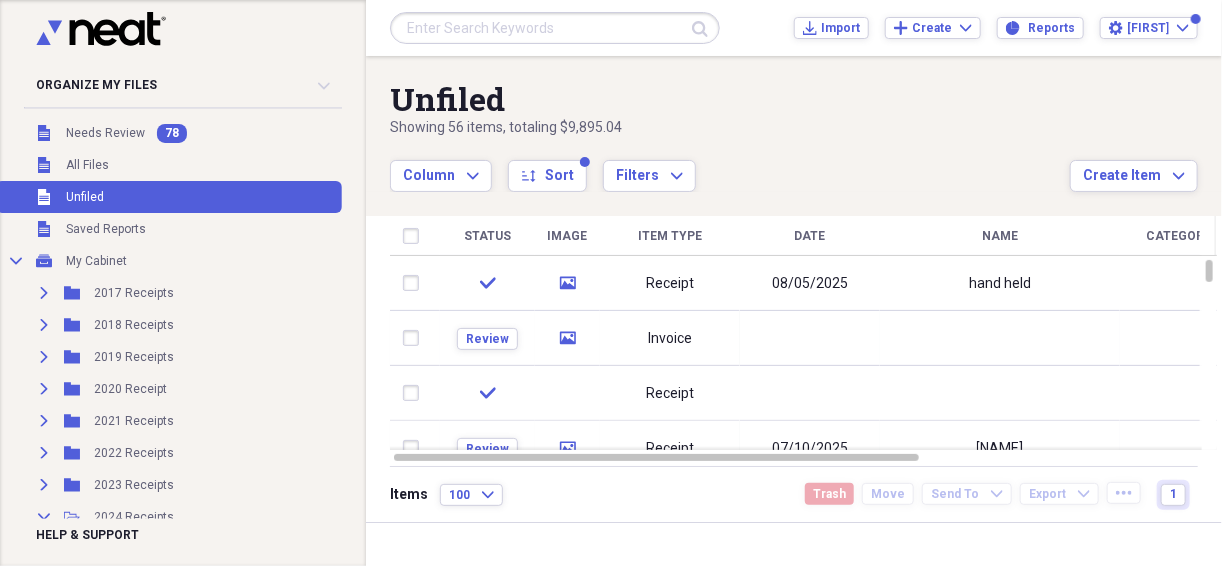 click on "Date" at bounding box center (810, 236) 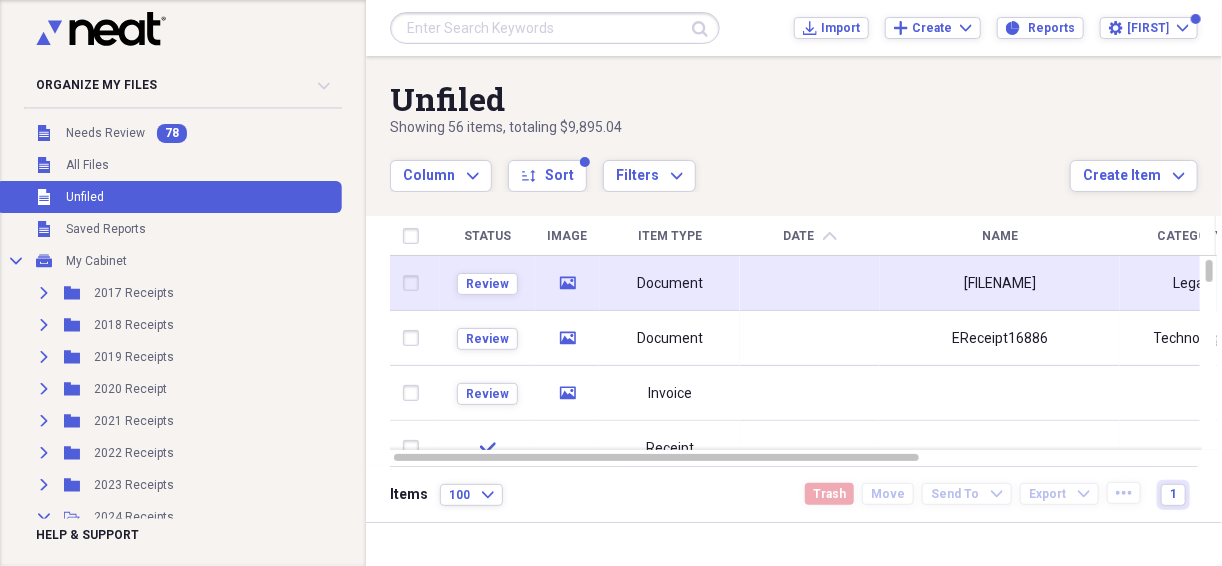 click at bounding box center (810, 283) 